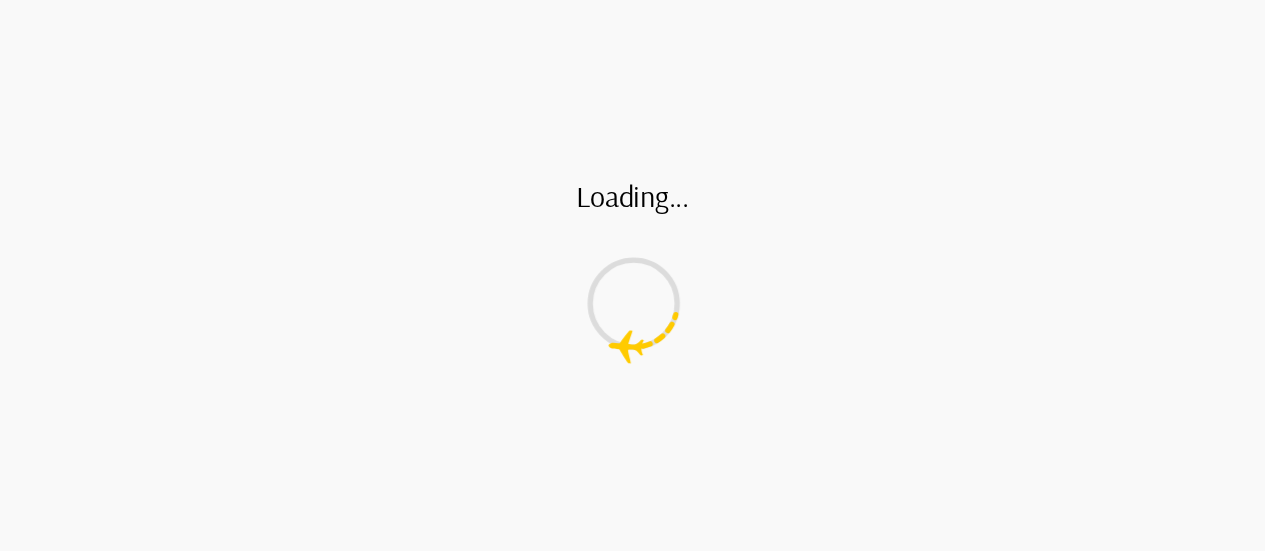 scroll, scrollTop: 0, scrollLeft: 0, axis: both 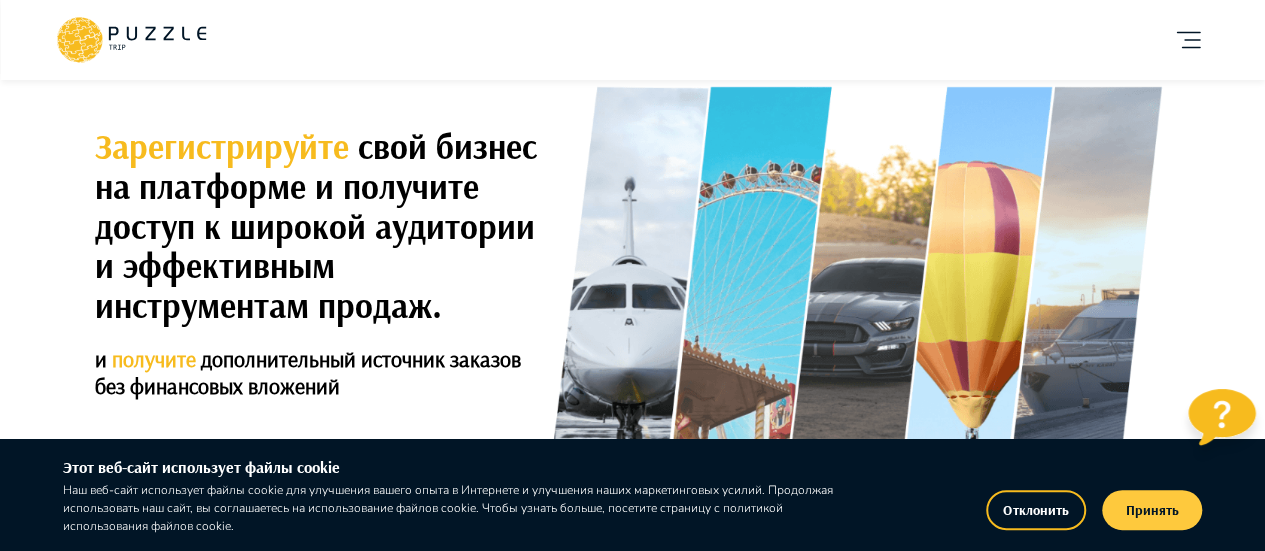 click on "Принять" at bounding box center [1152, 510] 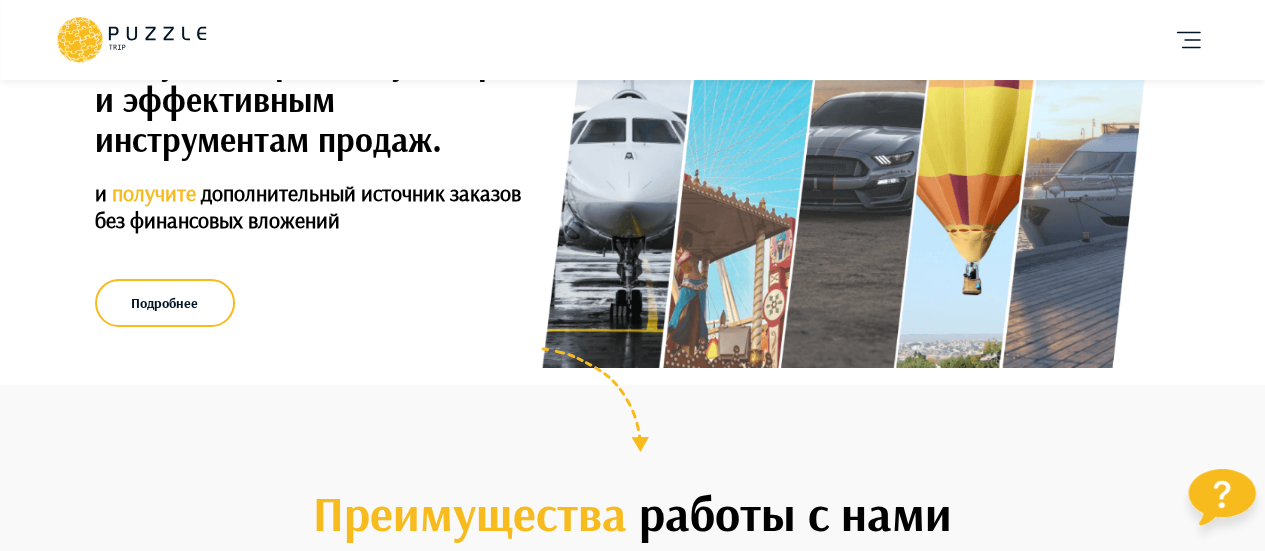 scroll, scrollTop: 0, scrollLeft: 0, axis: both 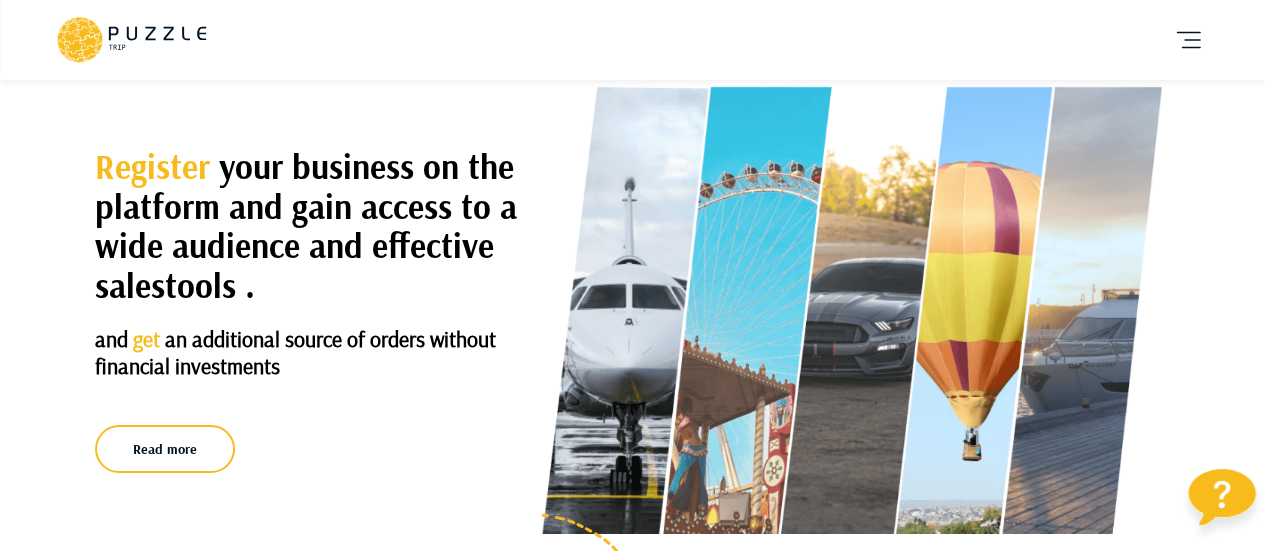 click on "Add a card RU   ** Walks Of Dubai Business" at bounding box center (633, 40) 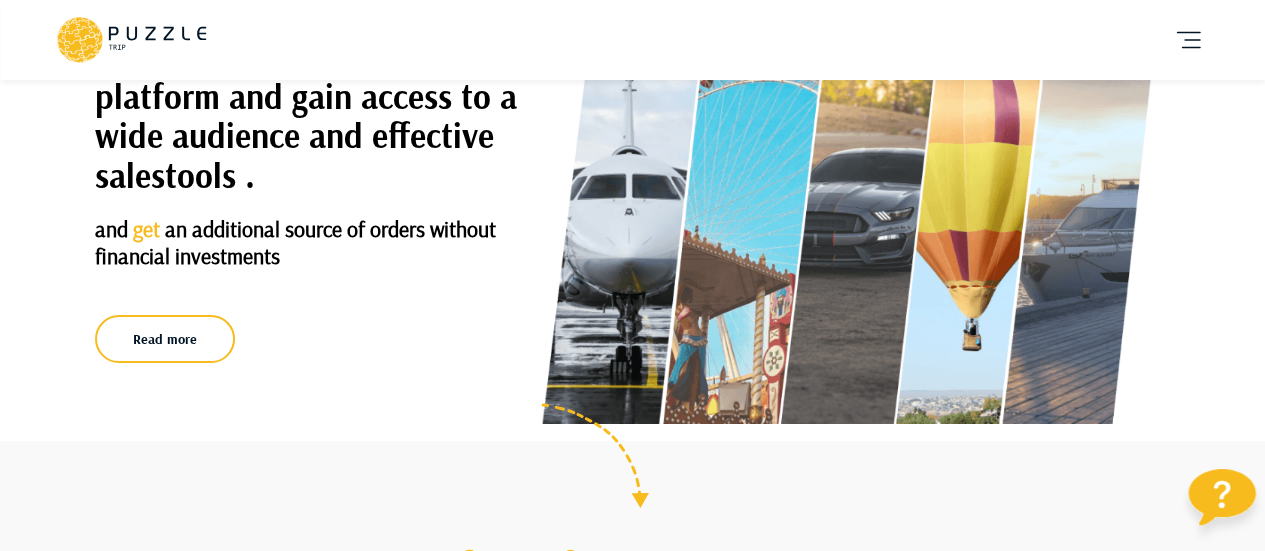 scroll, scrollTop: 0, scrollLeft: 0, axis: both 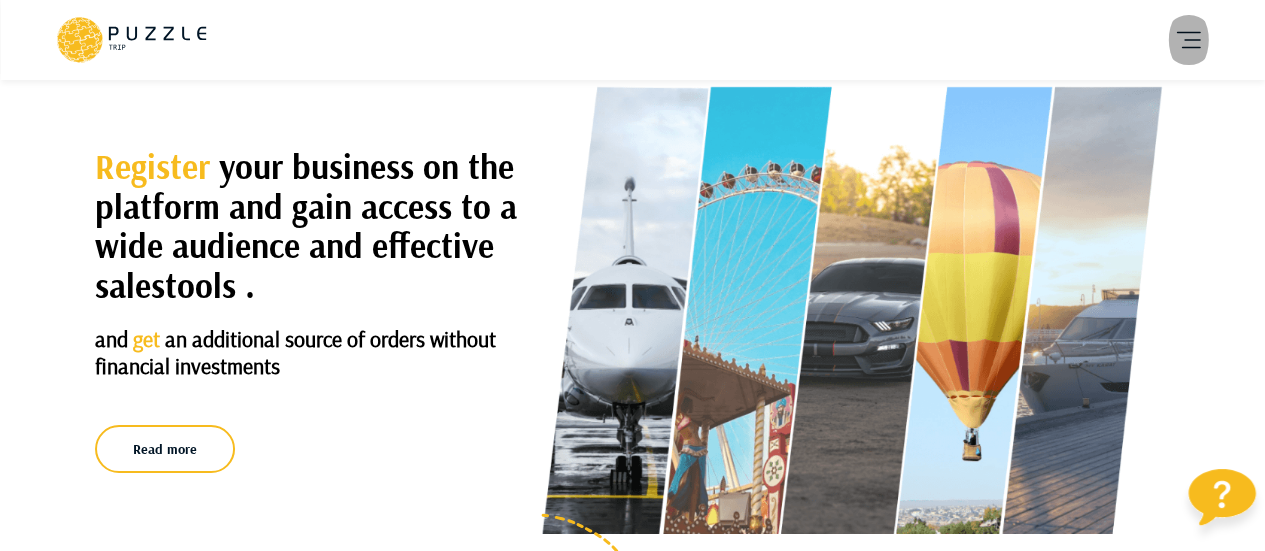 click 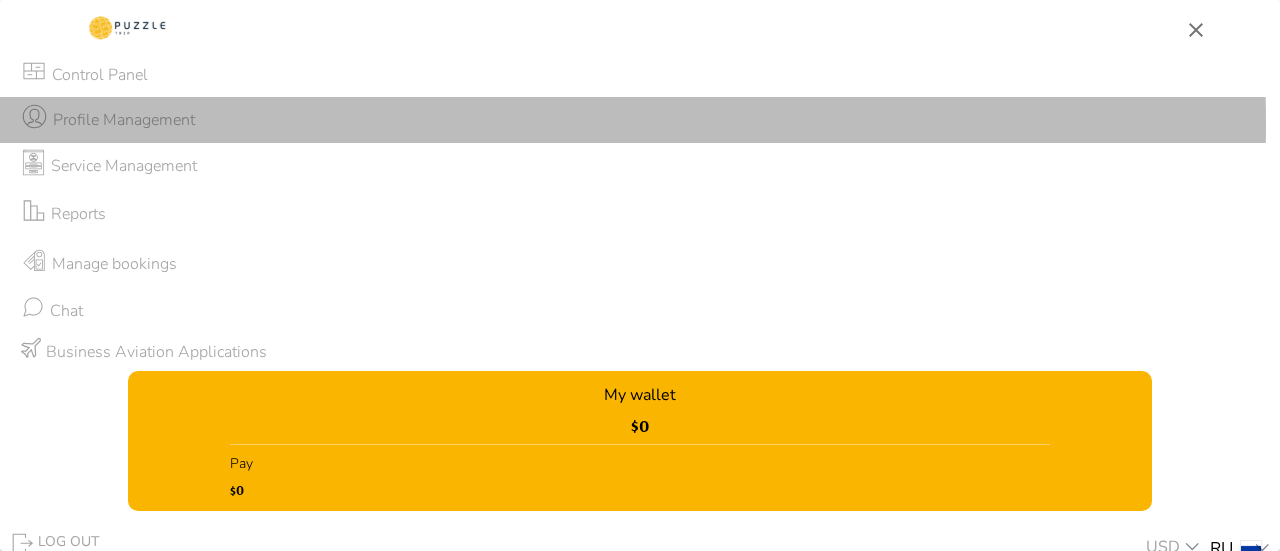 click on "Profile Management" at bounding box center (124, 120) 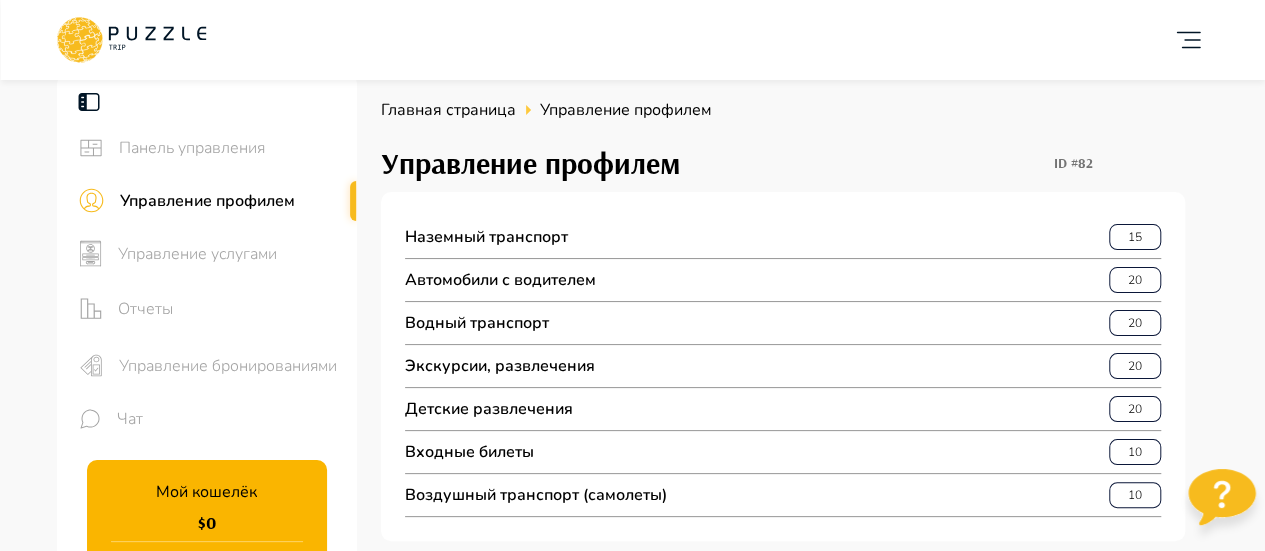 type on "*" 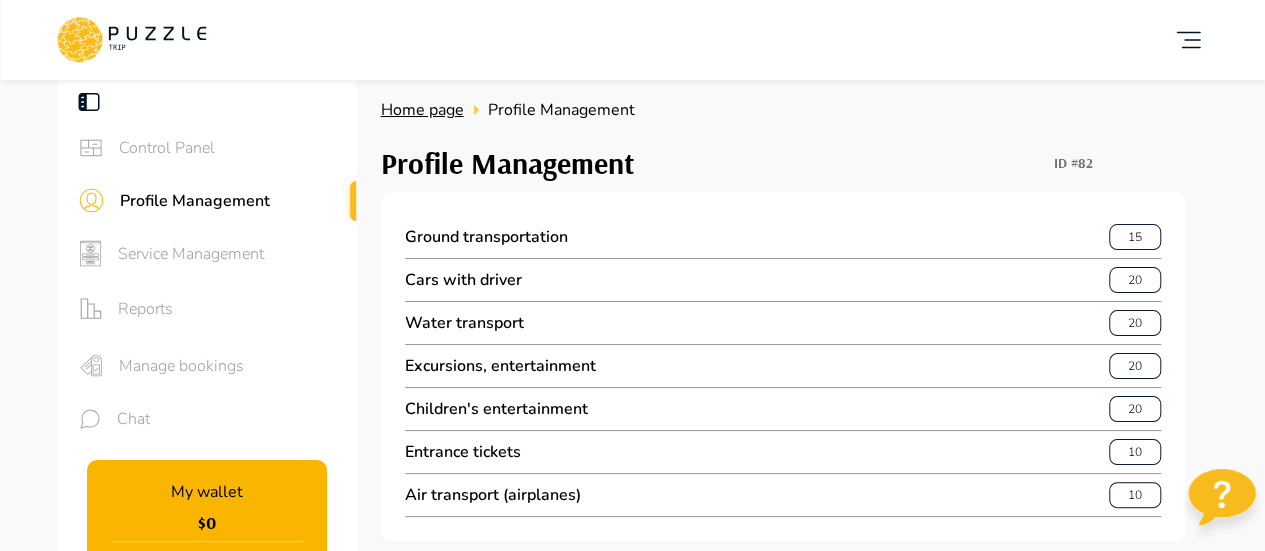 click on "Home page" at bounding box center [422, 110] 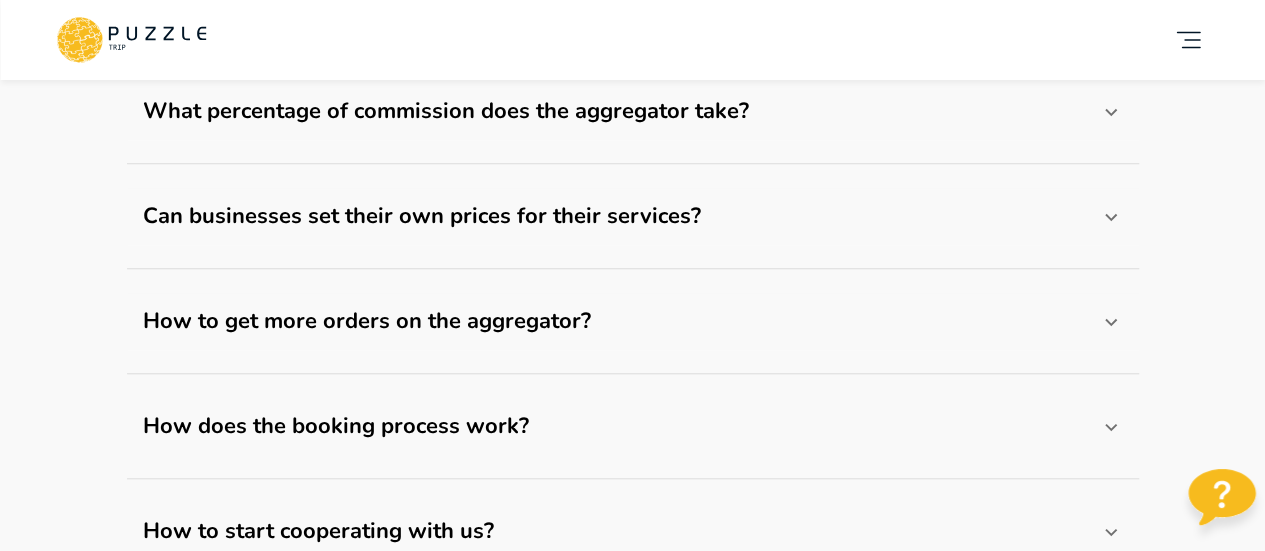 scroll, scrollTop: 4600, scrollLeft: 0, axis: vertical 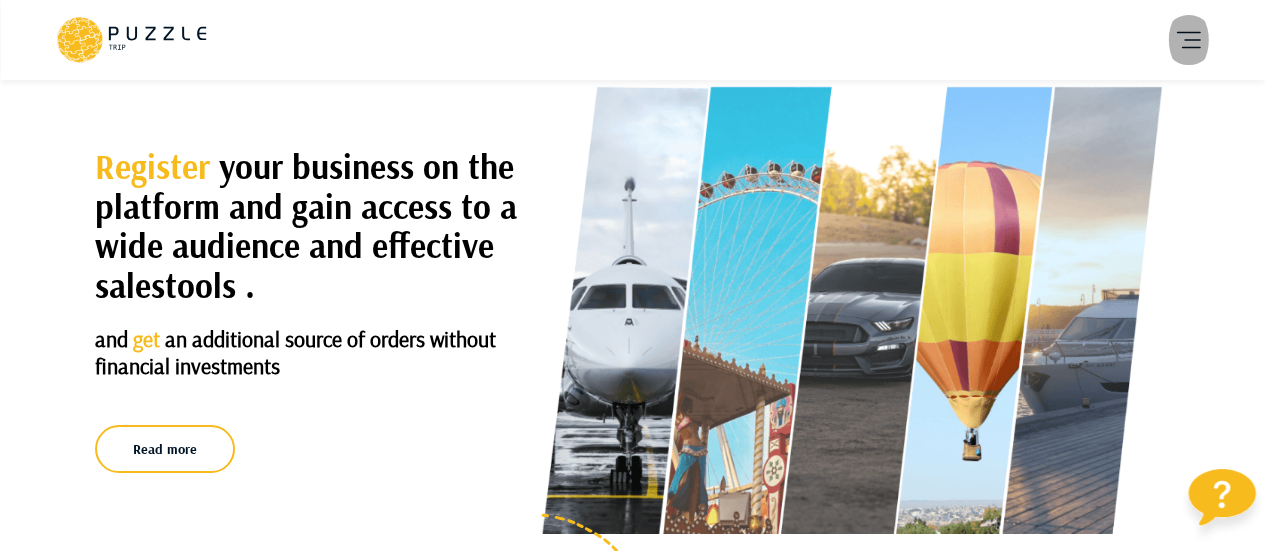 click 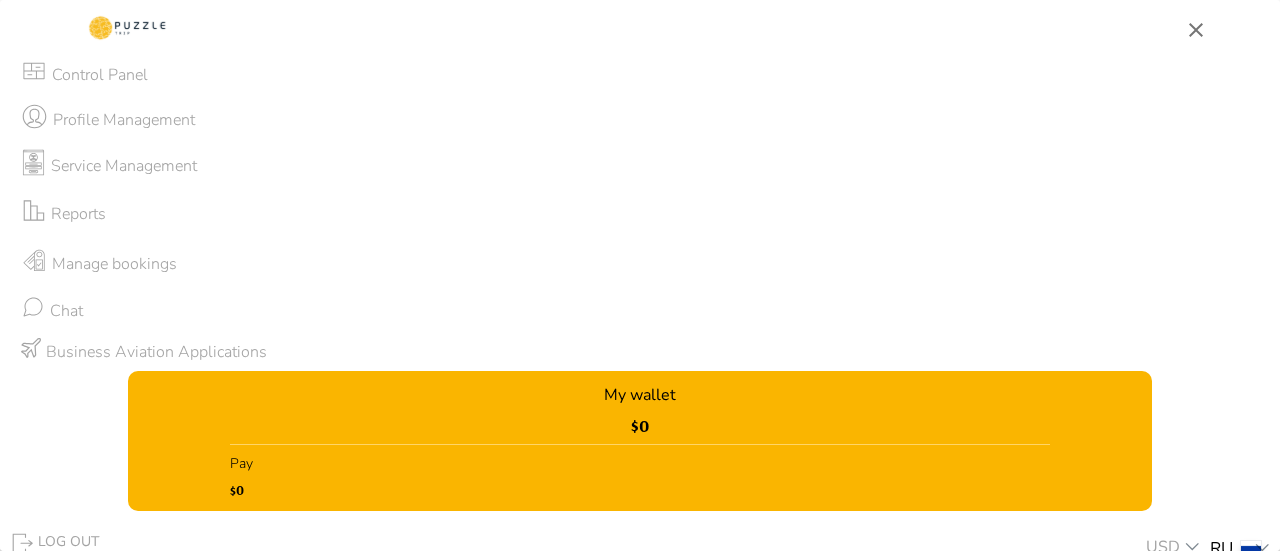 click on "Control Panel" at bounding box center [100, 75] 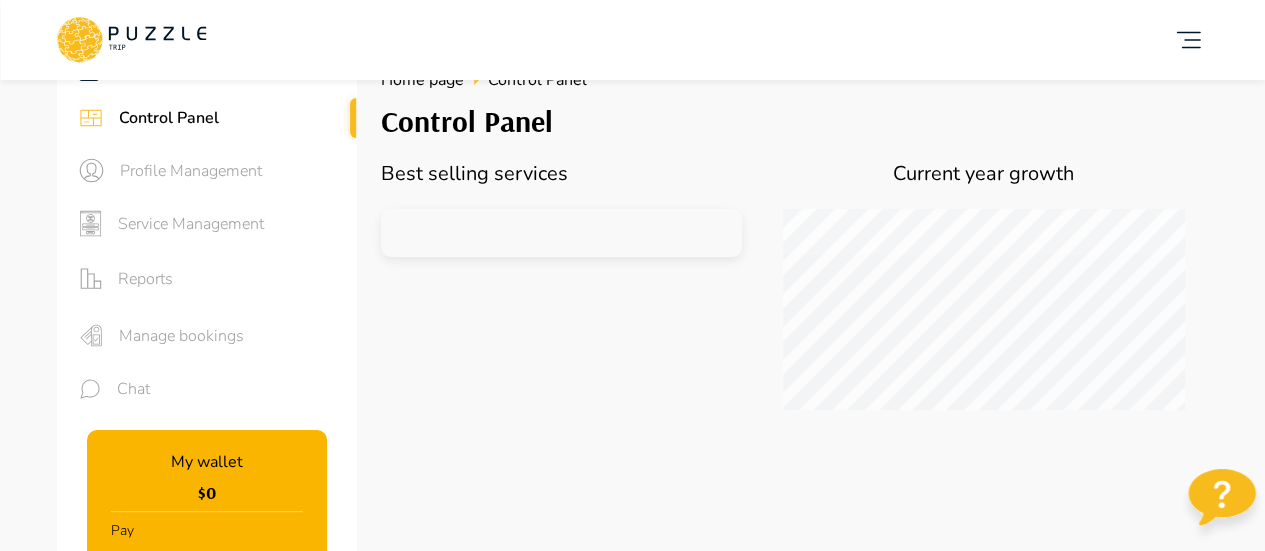 scroll, scrollTop: 0, scrollLeft: 0, axis: both 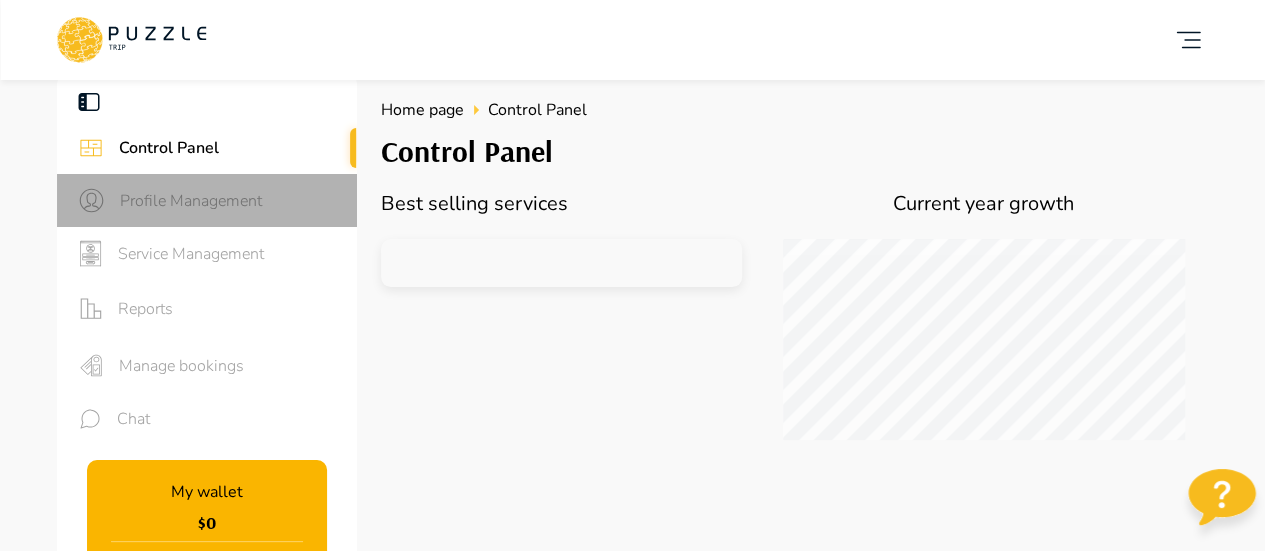 click on "Profile Management" at bounding box center (191, 201) 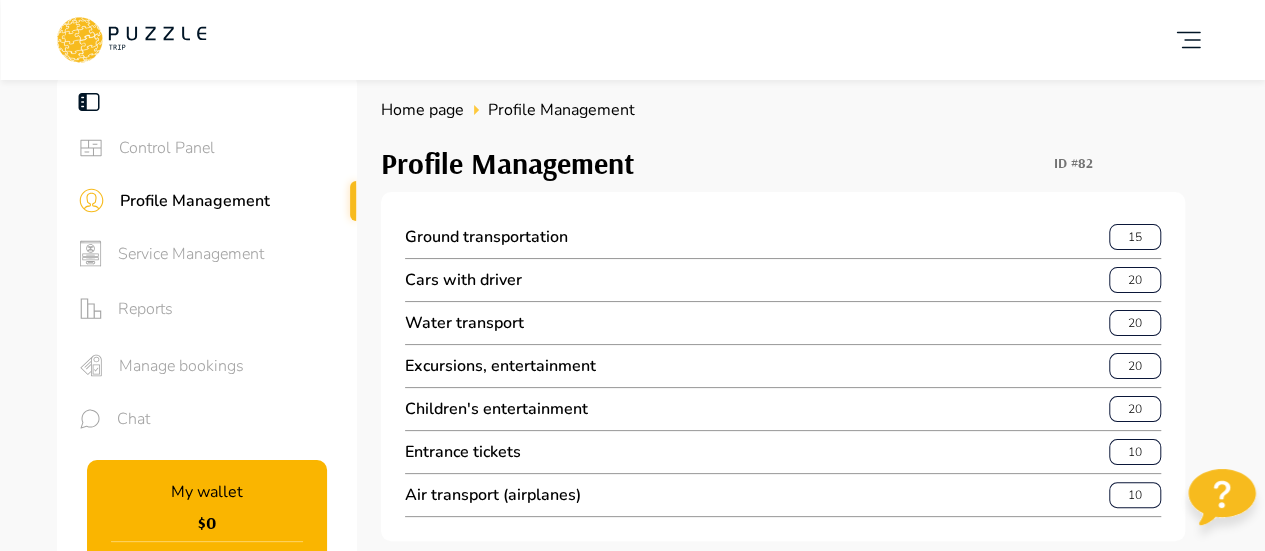 type on "*" 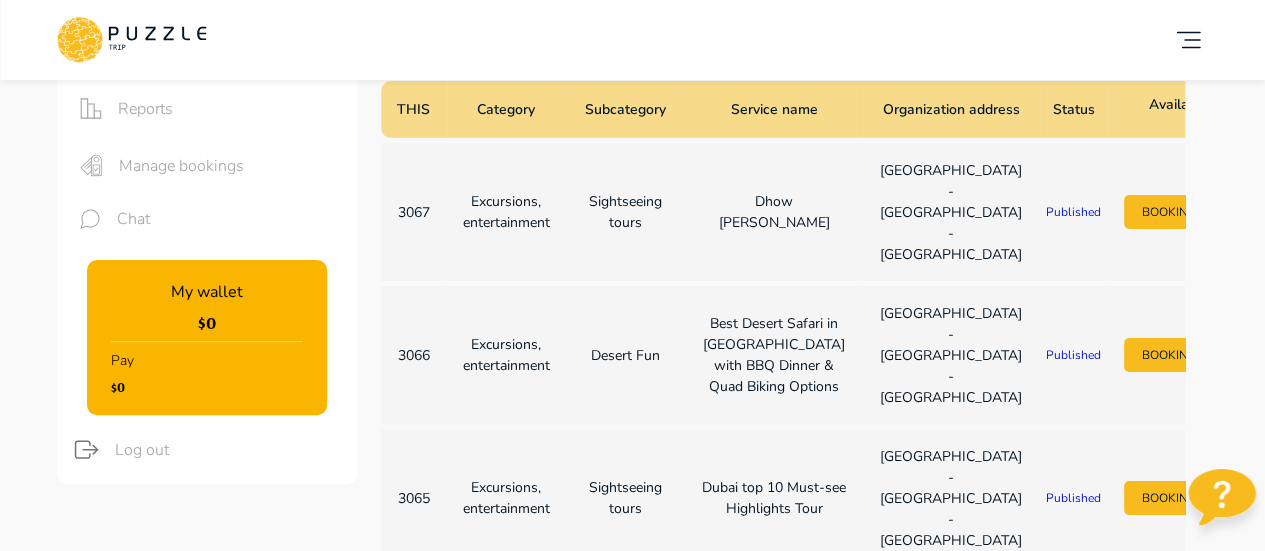 scroll, scrollTop: 900, scrollLeft: 0, axis: vertical 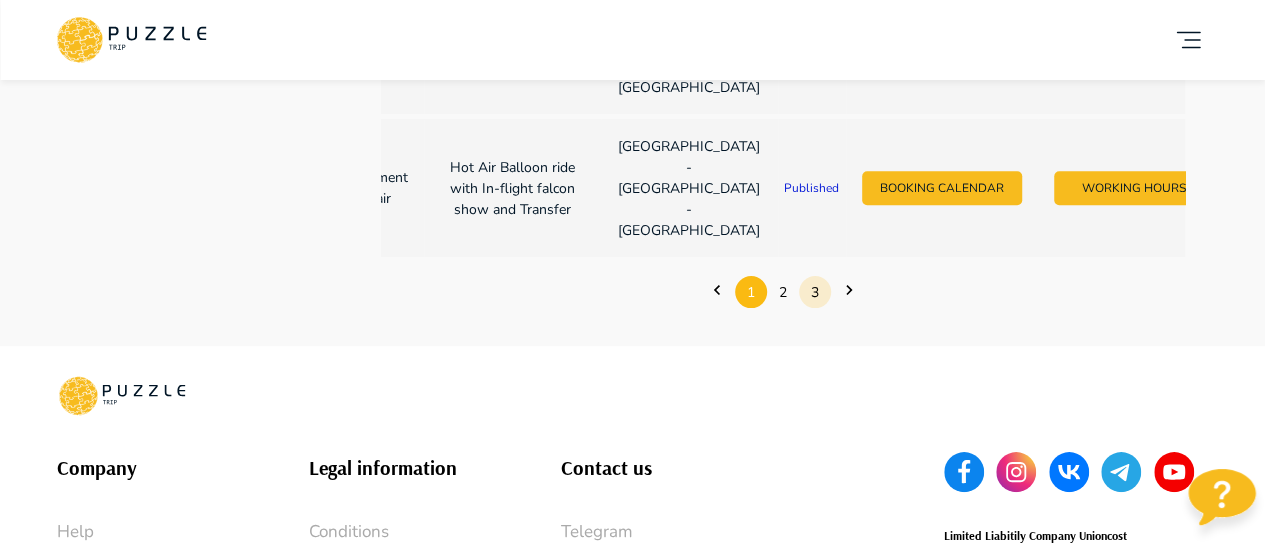 click on "3" at bounding box center (815, 292) 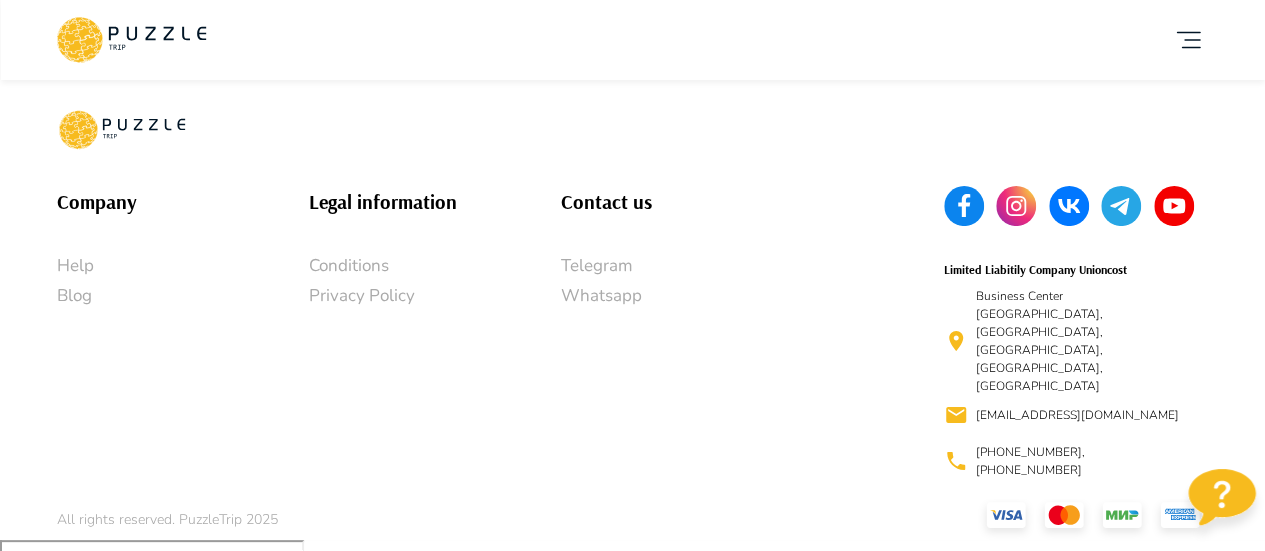 scroll, scrollTop: 0, scrollLeft: 256, axis: horizontal 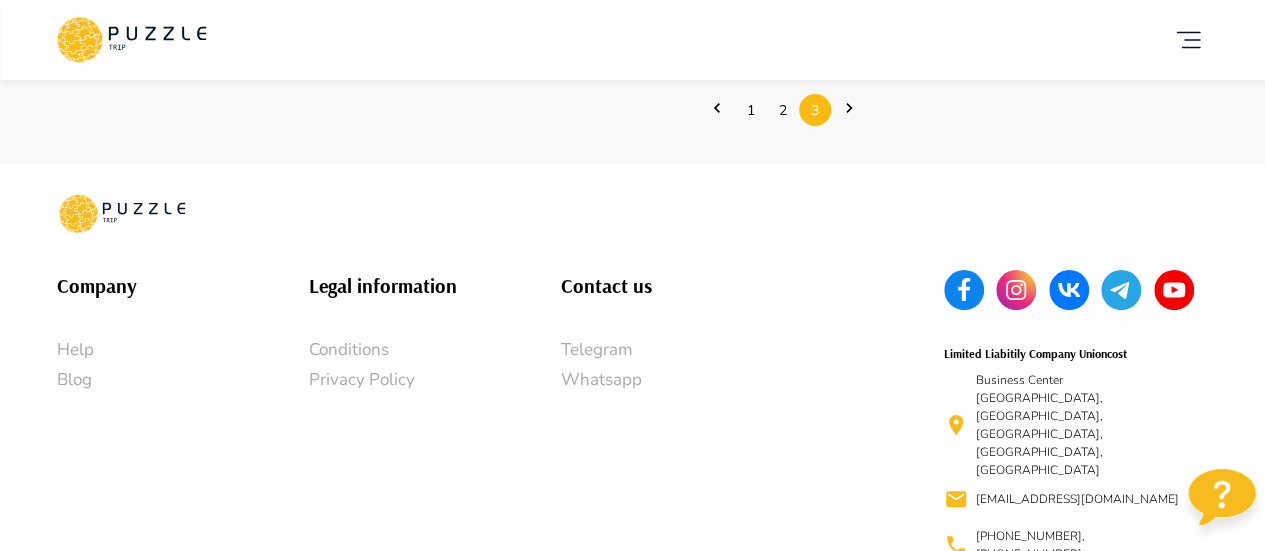 drag, startPoint x: 832, startPoint y: 183, endPoint x: 798, endPoint y: 217, distance: 48.08326 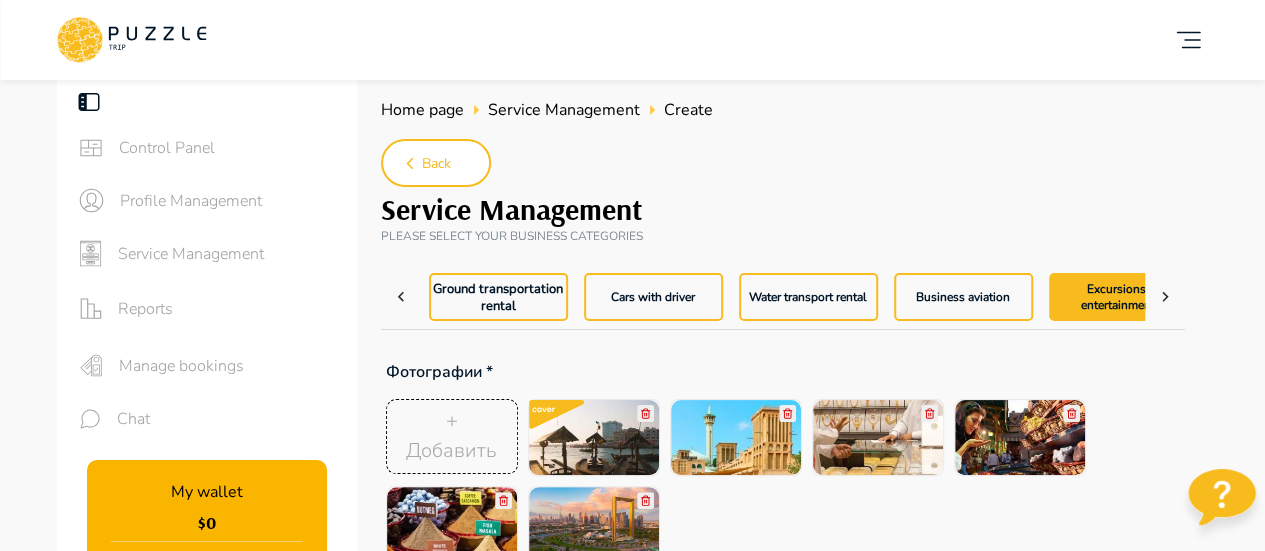 scroll, scrollTop: 200, scrollLeft: 0, axis: vertical 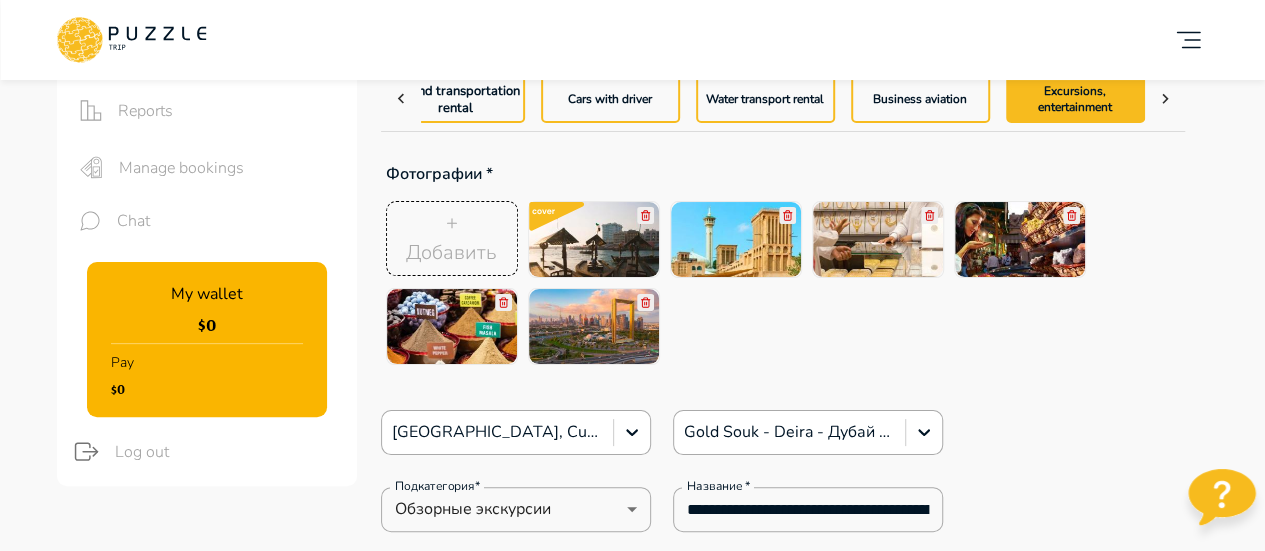 type on "*" 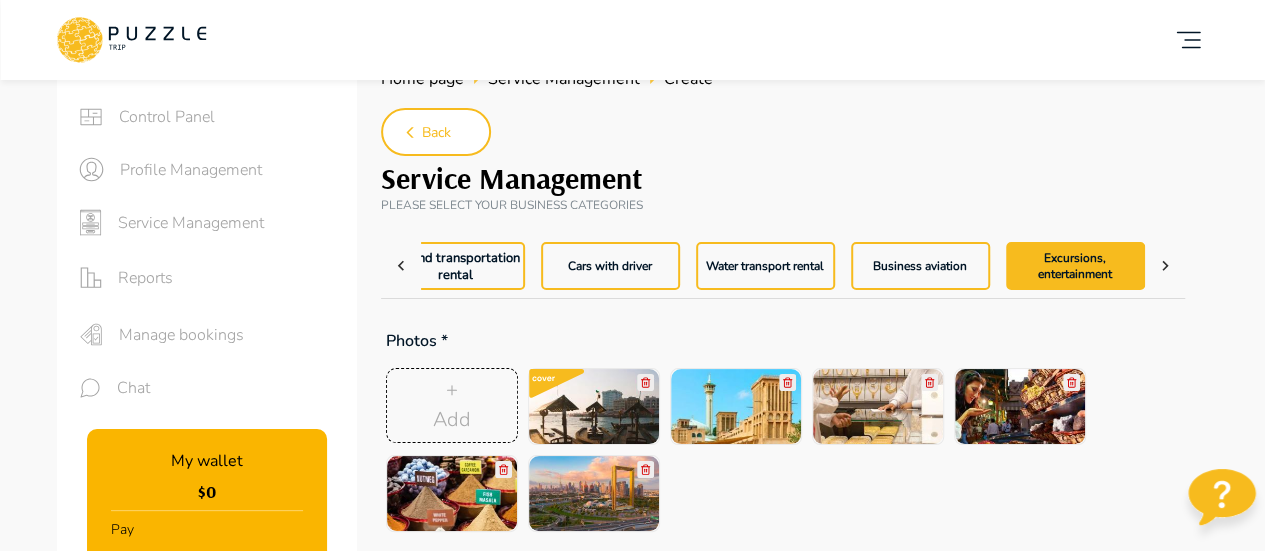 scroll, scrollTop: 0, scrollLeft: 0, axis: both 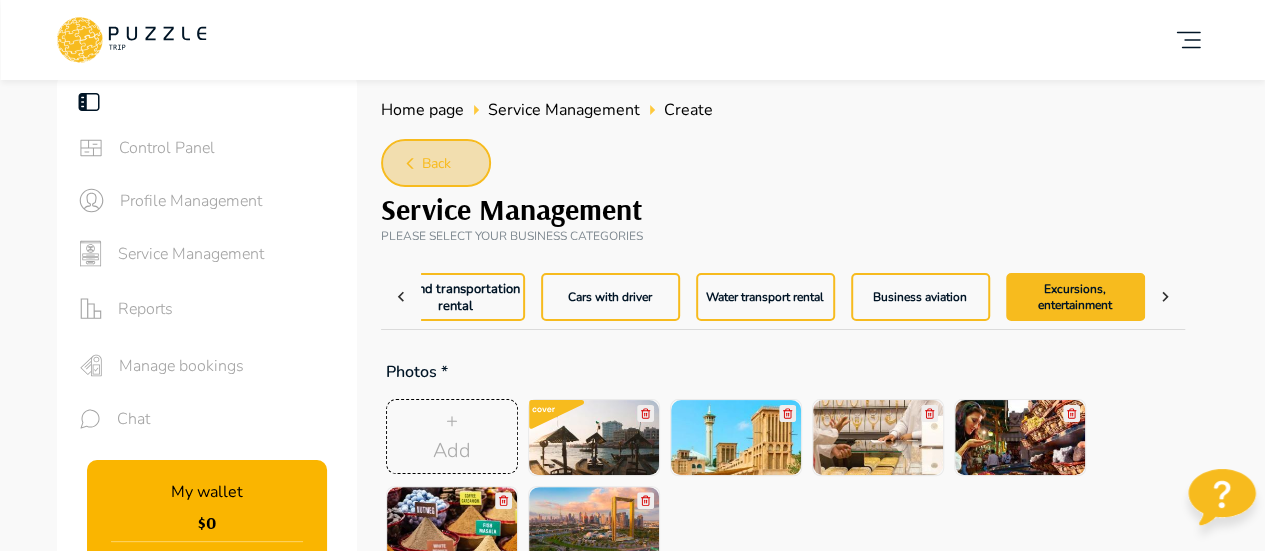 click on "Back" at bounding box center [436, 163] 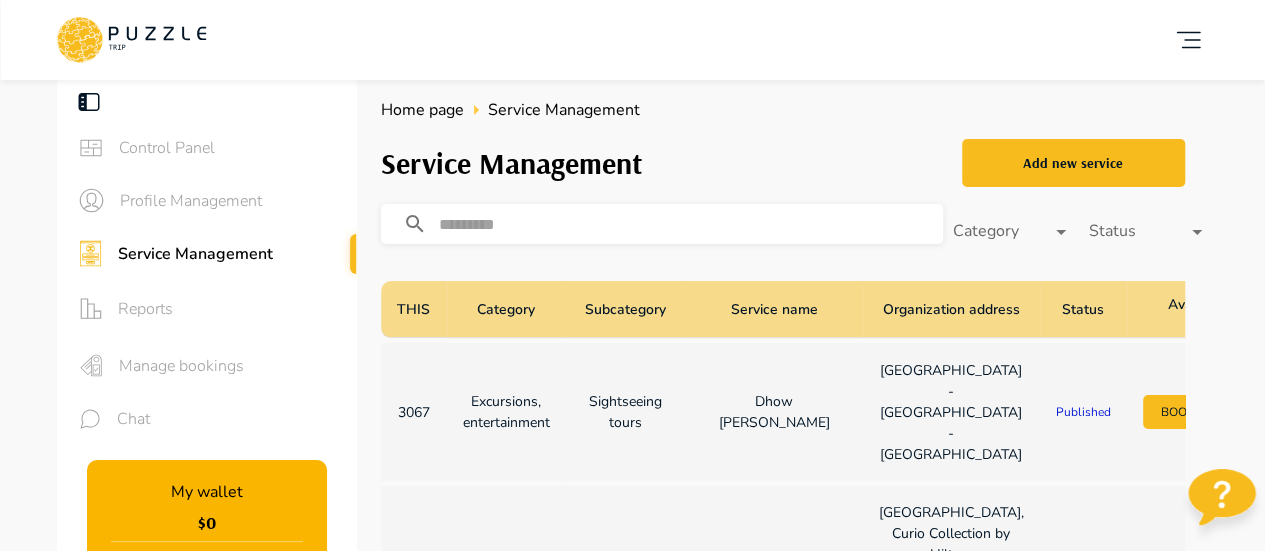 click on "Manage bookings" at bounding box center [181, 366] 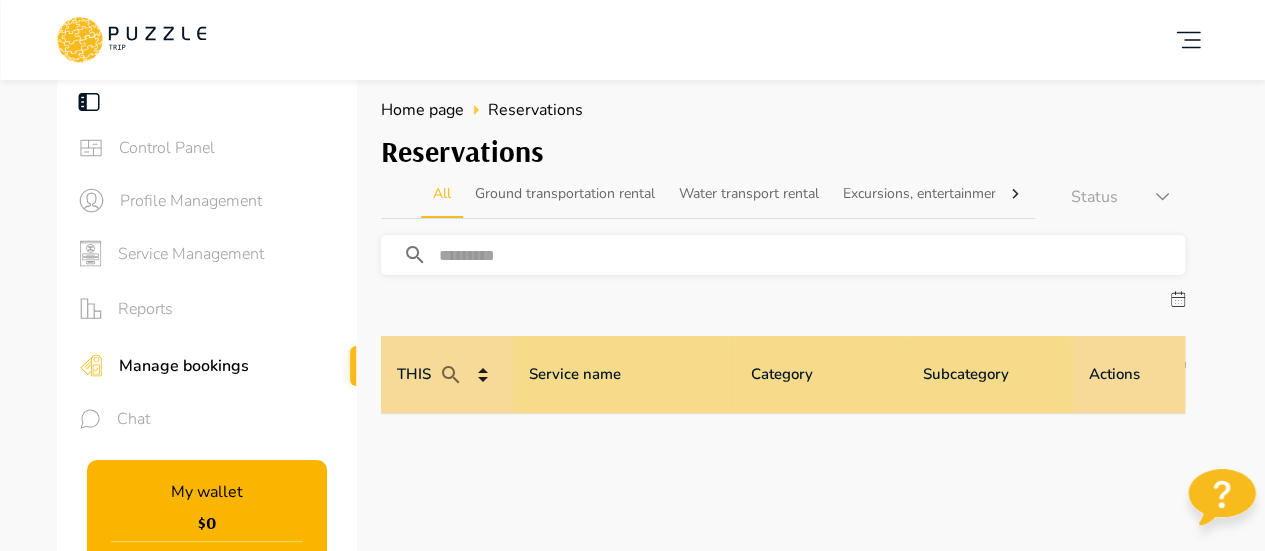 click on "Reports" at bounding box center [145, 309] 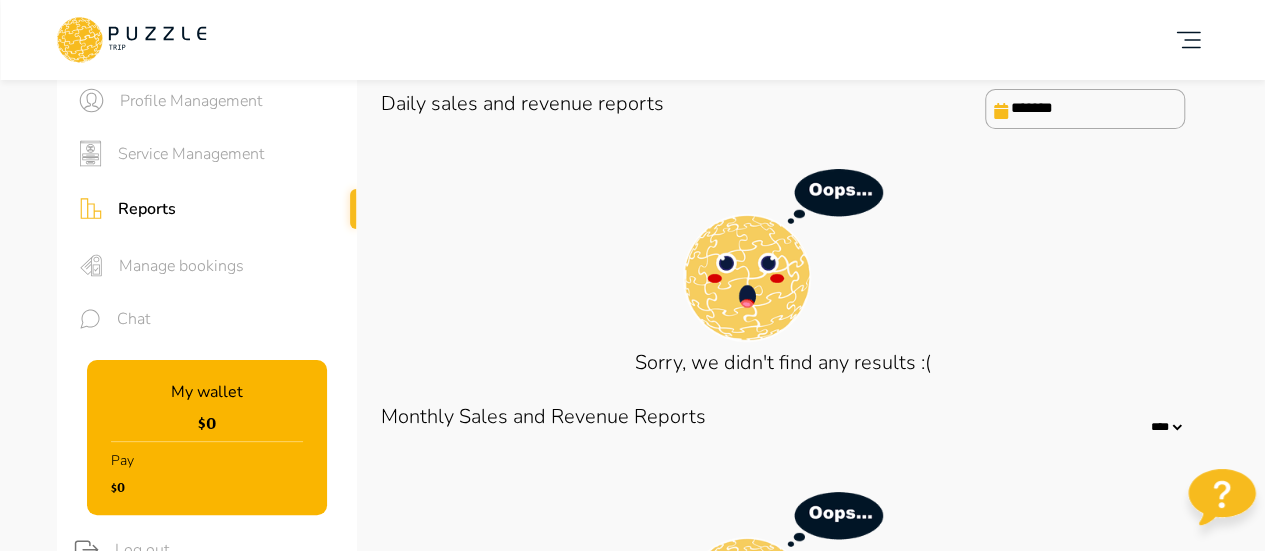 scroll, scrollTop: 0, scrollLeft: 0, axis: both 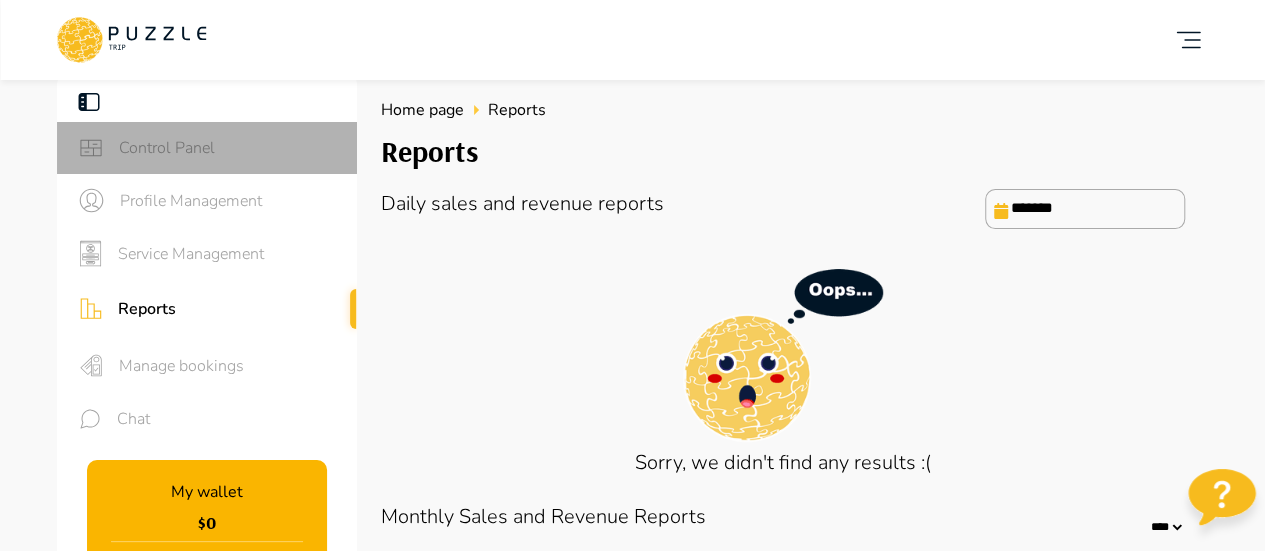 click on "Control Panel" at bounding box center (167, 148) 